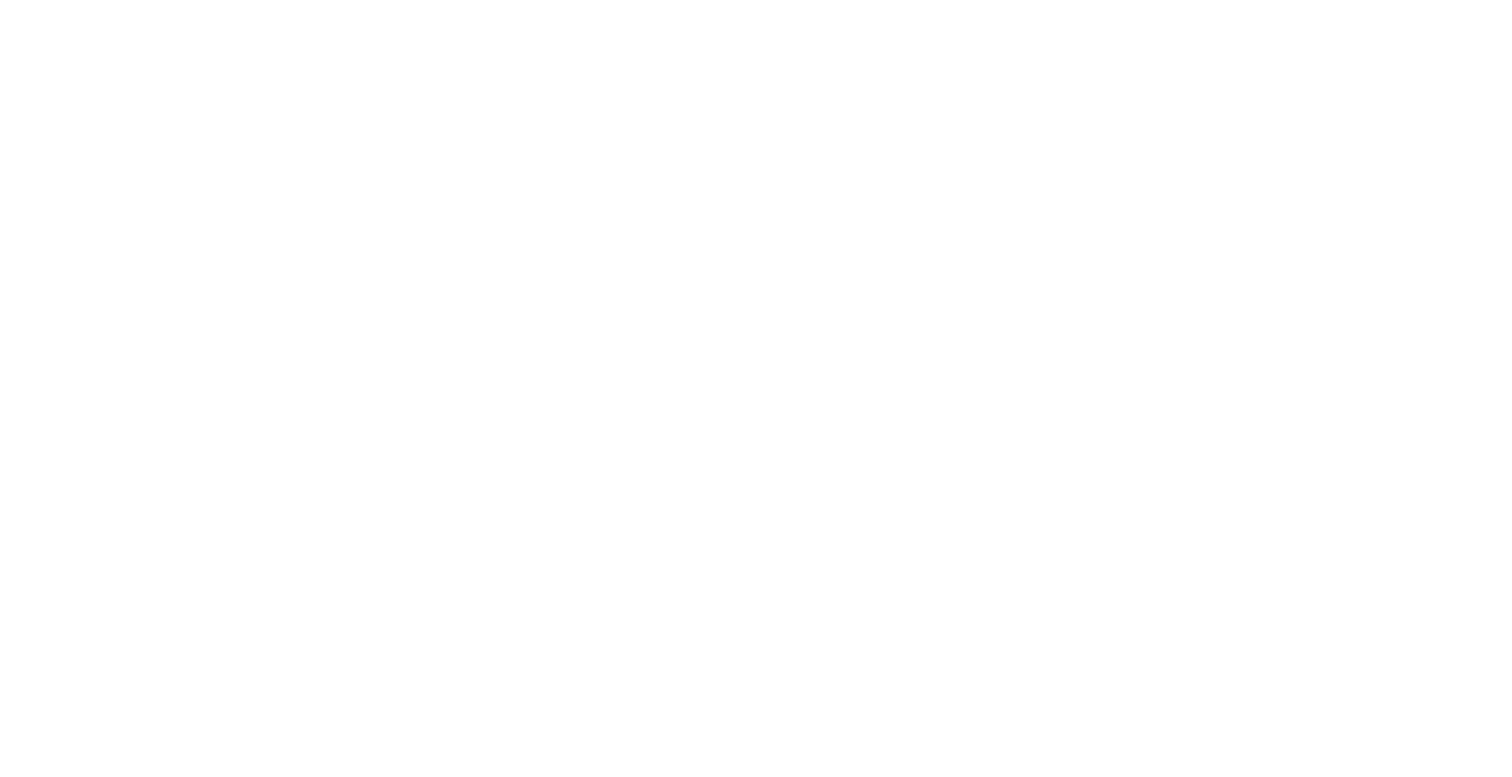 scroll, scrollTop: 0, scrollLeft: 0, axis: both 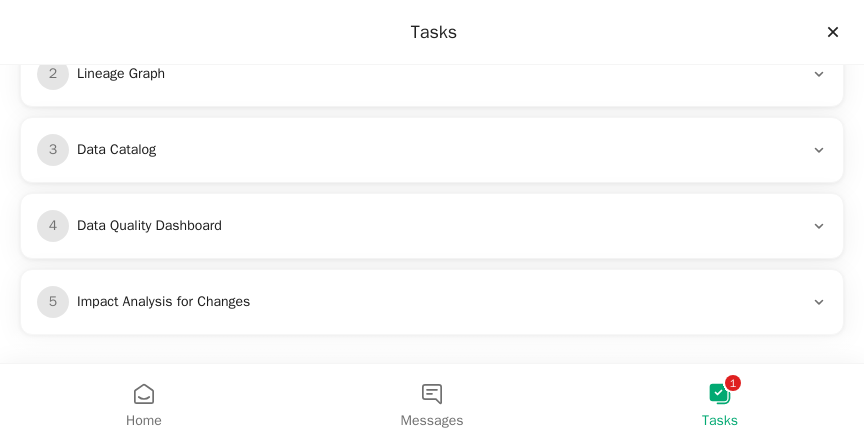 click on "1 Find your Data Assets Quickly find the right data asset in your stack. Take the tour Mark as completed 2 Lineage Graph 3 Data Catalog 4 Data Quality Dashboard 5 Impact Analysis for Changes" at bounding box center [432, 77] 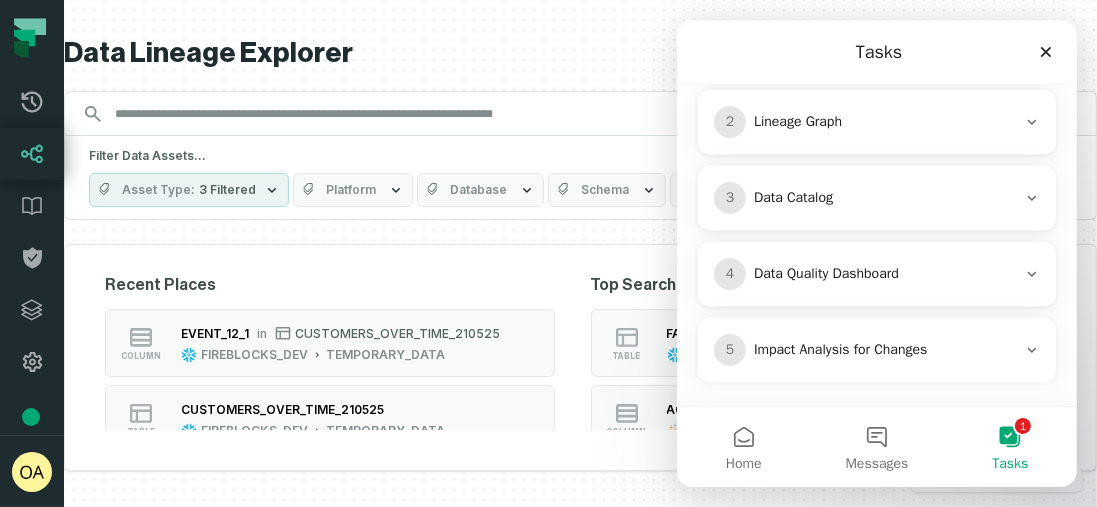 scroll, scrollTop: 439, scrollLeft: 0, axis: vertical 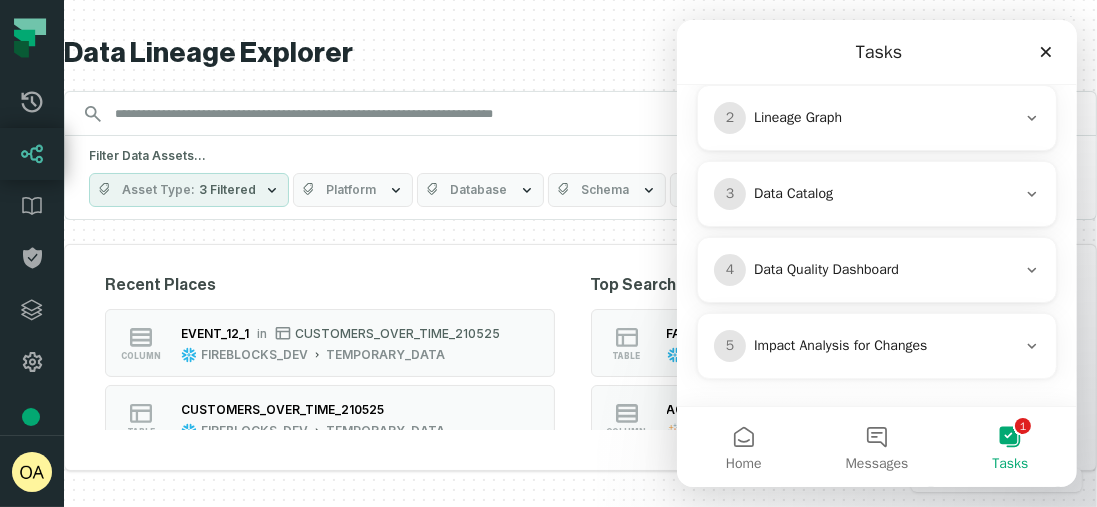 click on "Recent Places column EVENT_12_1 in CUSTOMERS_OVER_TIME_210525 FIREBLOCKS_DEV TEMPORARY_DATA table CUSTOMERS_OVER_TIME_210525 FIREBLOCKS_DEV TEMPORARY_DATA table FACT_TICKETS incremental FIREBLOCKS_PROD DWH table FACT_TRANSACTIONS incremental FIREBLOCKS_PROD DWH table FACT_ASSET_KPIS incremental FIREBLOCKS_PROD DWH Top Searches Show only my searches table FACT_TRANSACTIONS incremental FIREBLOCKS_PROD DWH column ACTIVE_CUSTOMERS in Custom SQL Query @ Good Morning Omer (cd601e11) CustomSQL Omer table ODS_BACKOFFICE_USERS ephemeral FIREBLOCKS_PROD PUBLIC table MT_ZD_TICKECTS FIREBLOCKS_PROD ANALYTICS table FACT_AUC_MONTHLY FIREBLOCKS_PROD DWH" at bounding box center [580, 357] 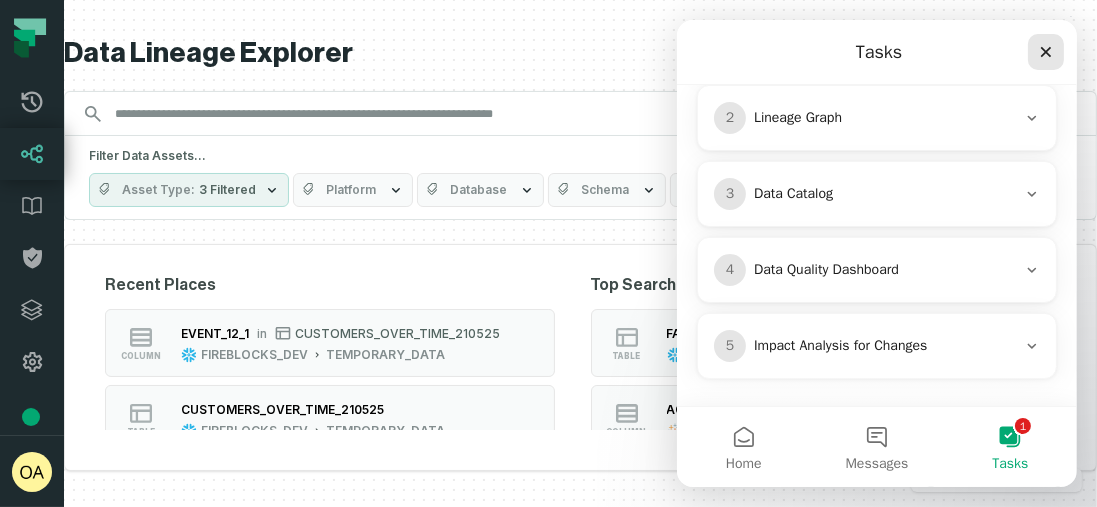 click 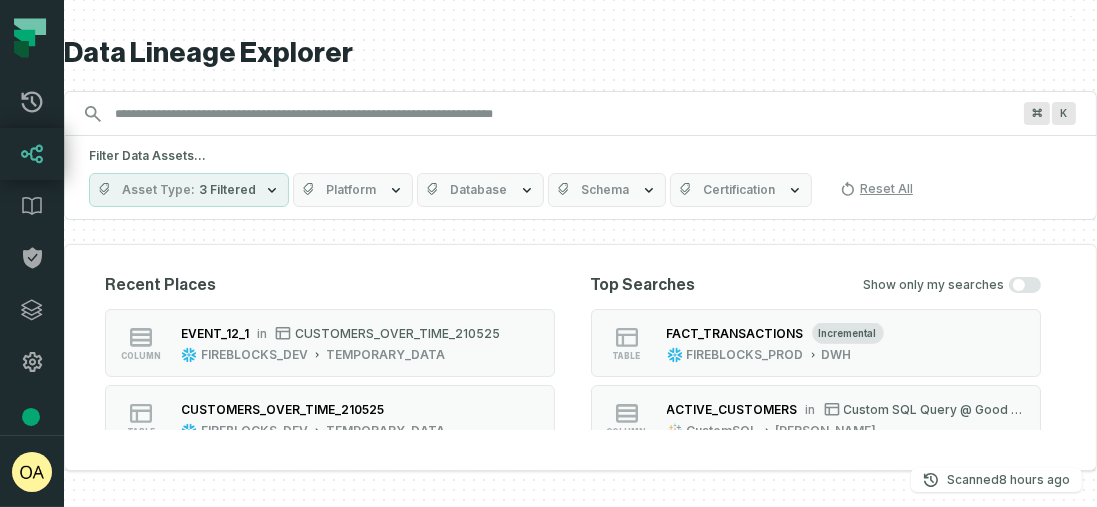 scroll, scrollTop: 0, scrollLeft: 0, axis: both 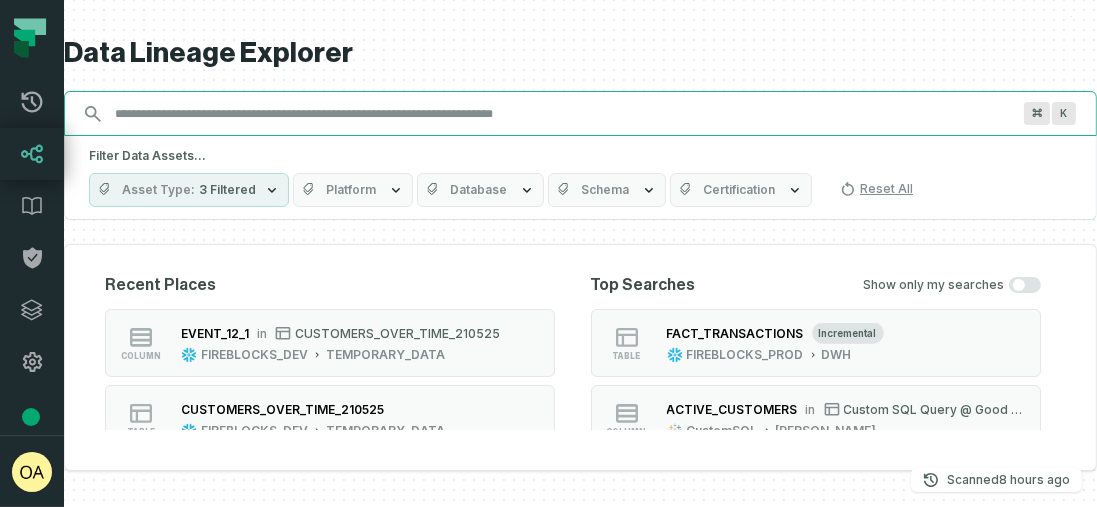 click on "Discovery Provider cmdk menu" at bounding box center [562, 114] 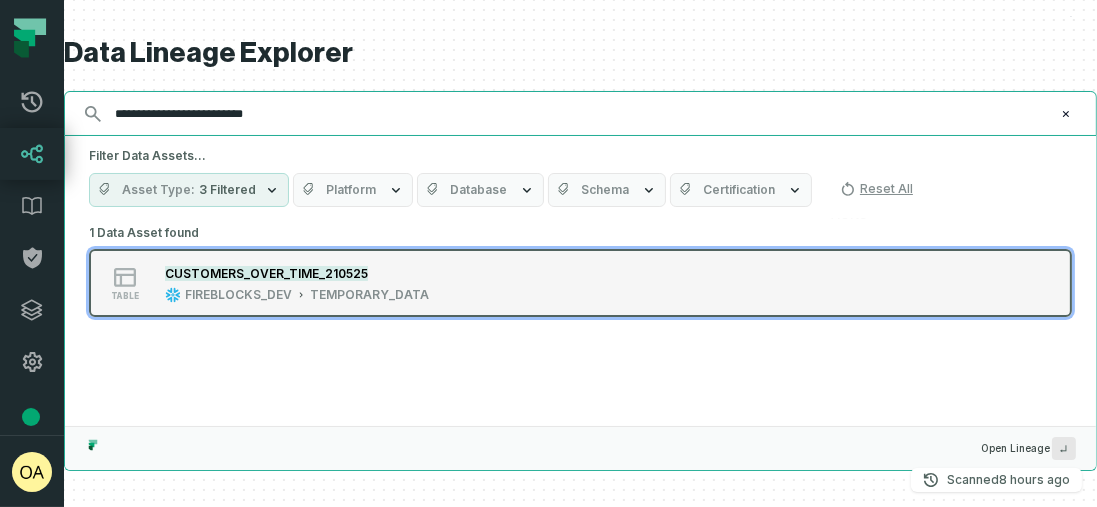 type on "**********" 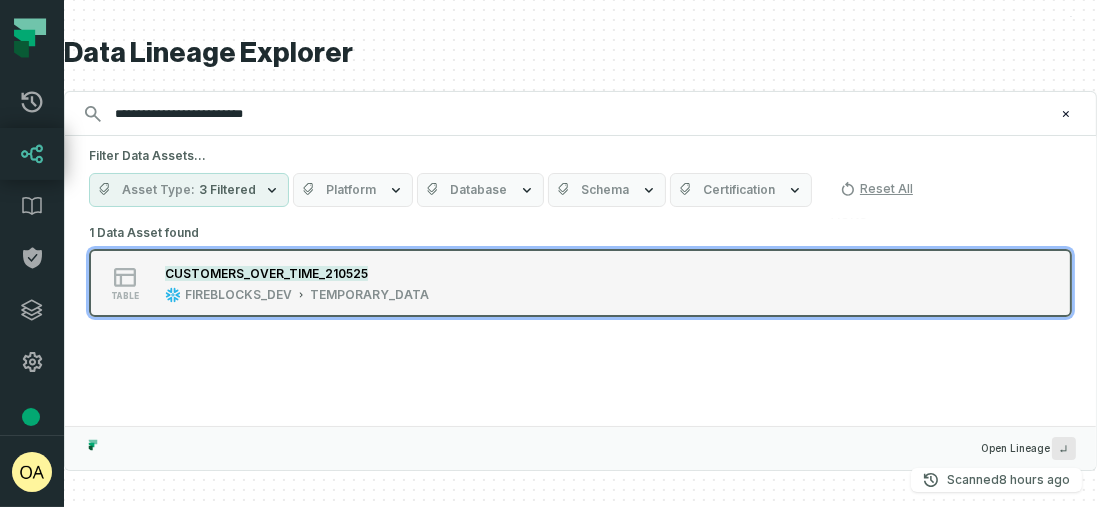click on "CUSTOMERS_OVER_TIME_210525" at bounding box center (297, 273) 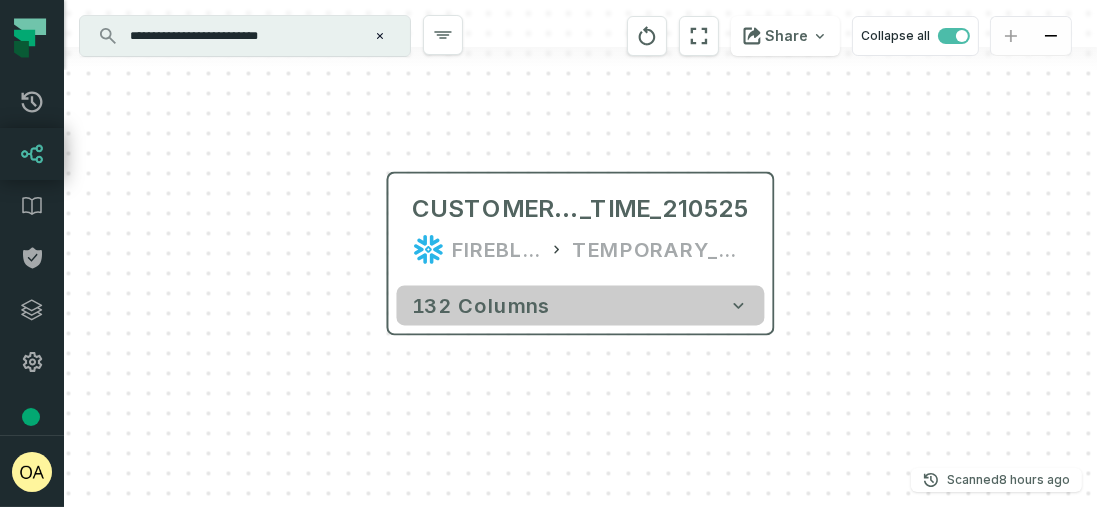 click on "132 columns" at bounding box center [581, 306] 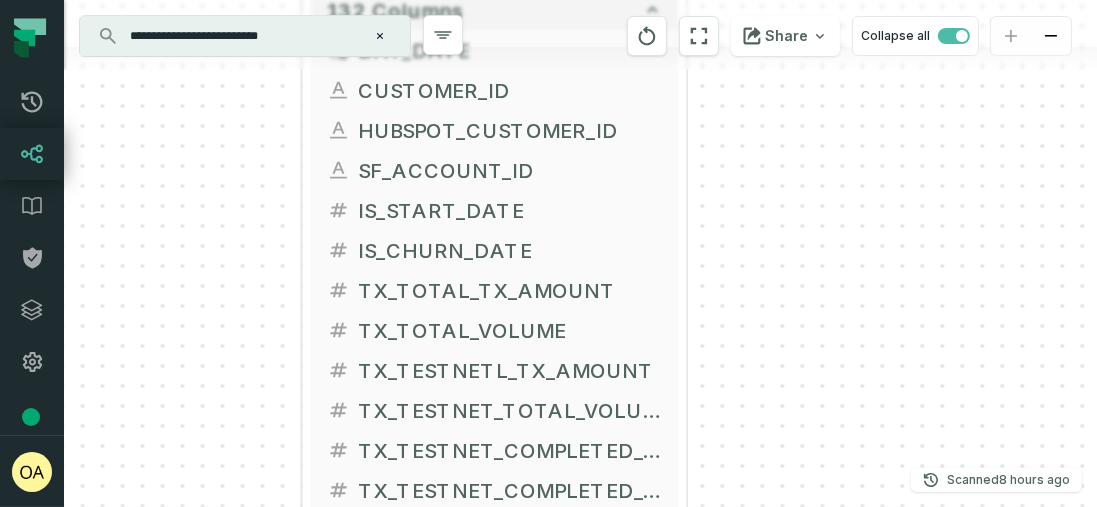 drag, startPoint x: 863, startPoint y: 403, endPoint x: 831, endPoint y: 91, distance: 313.63672 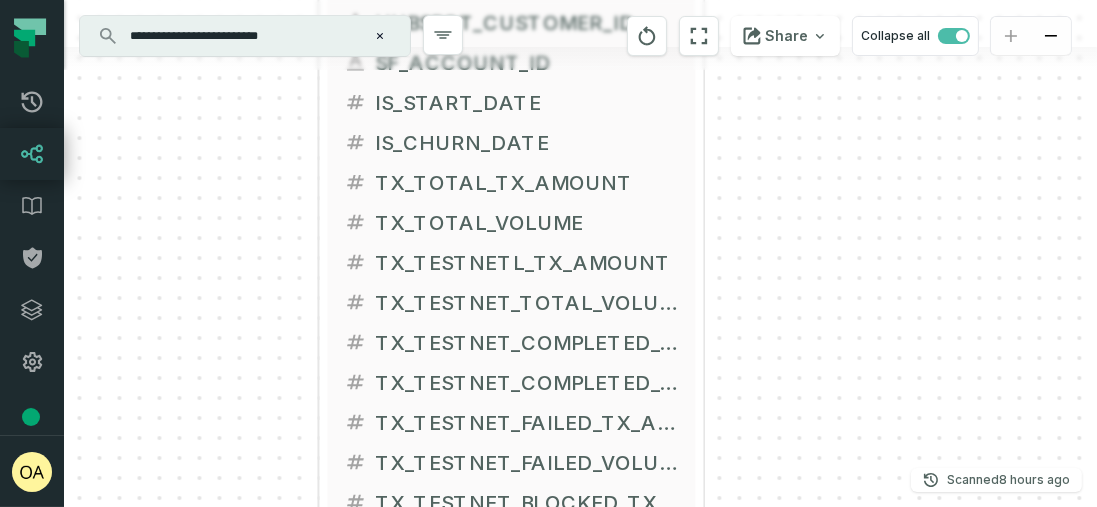 drag, startPoint x: 816, startPoint y: 342, endPoint x: 837, endPoint y: 222, distance: 121.82365 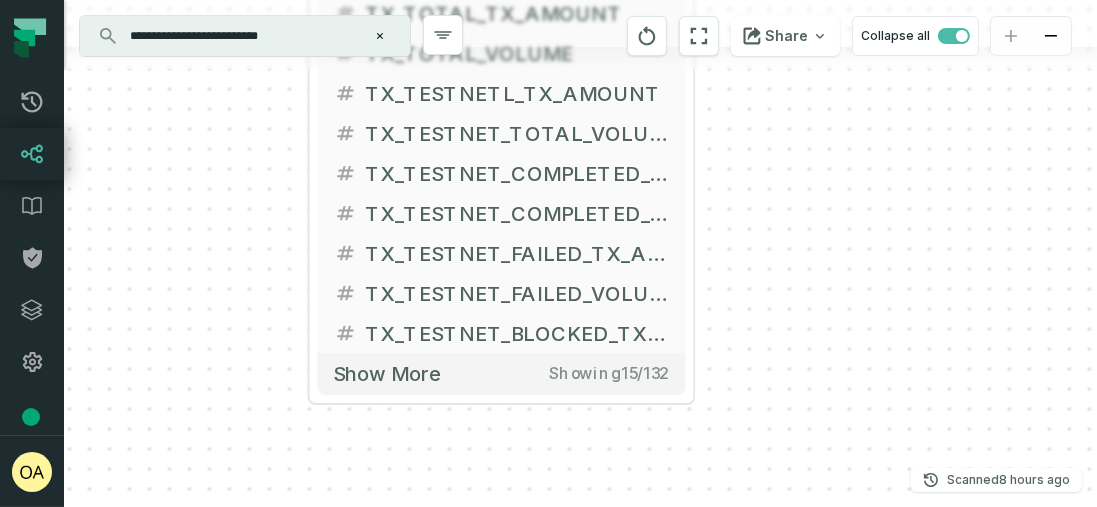 drag, startPoint x: 853, startPoint y: 382, endPoint x: 848, endPoint y: 198, distance: 184.06792 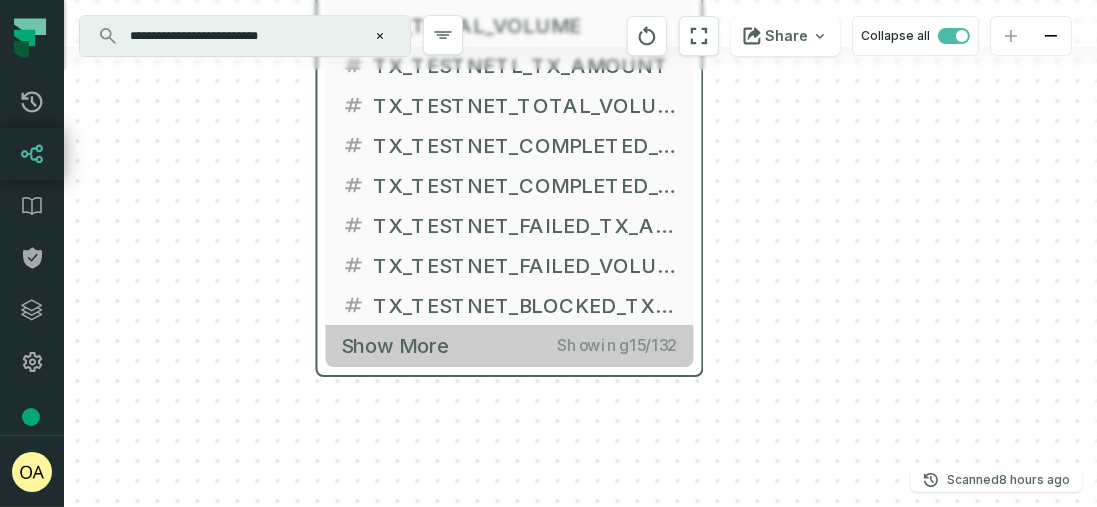 click on "Show more Showing  15 / 132" at bounding box center [509, 345] 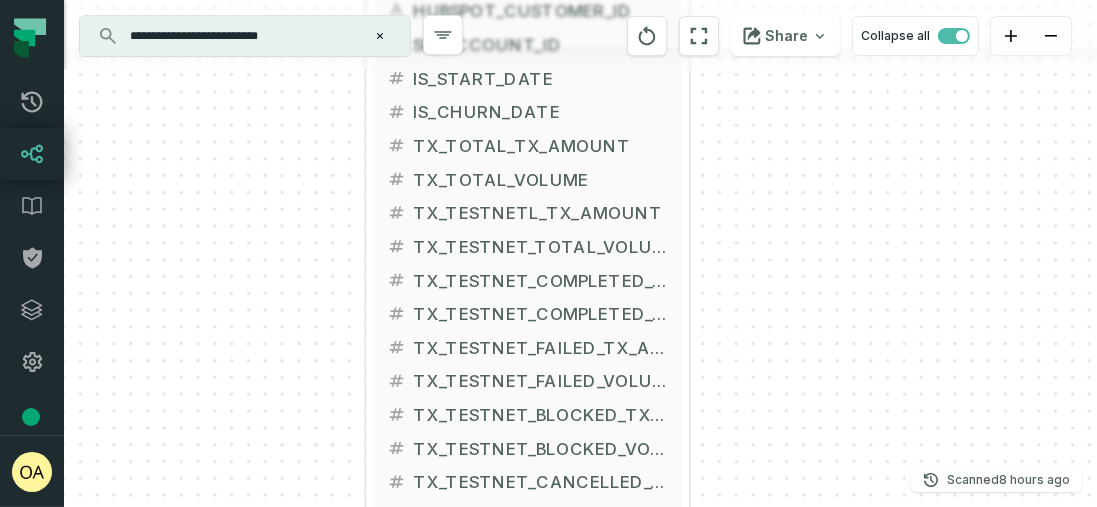 drag, startPoint x: 752, startPoint y: 461, endPoint x: 777, endPoint y: 553, distance: 95.33625 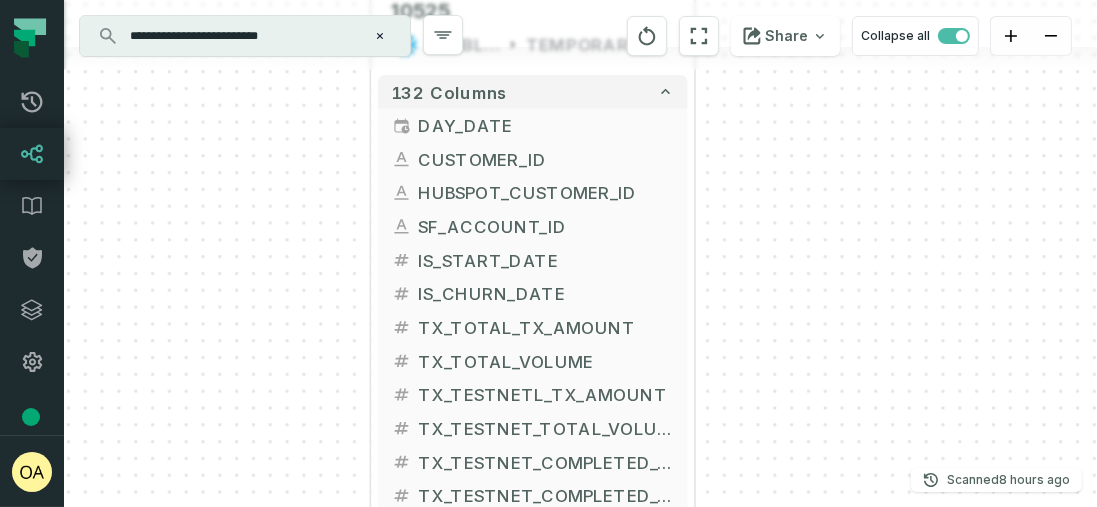 drag, startPoint x: 804, startPoint y: 318, endPoint x: 802, endPoint y: 501, distance: 183.01093 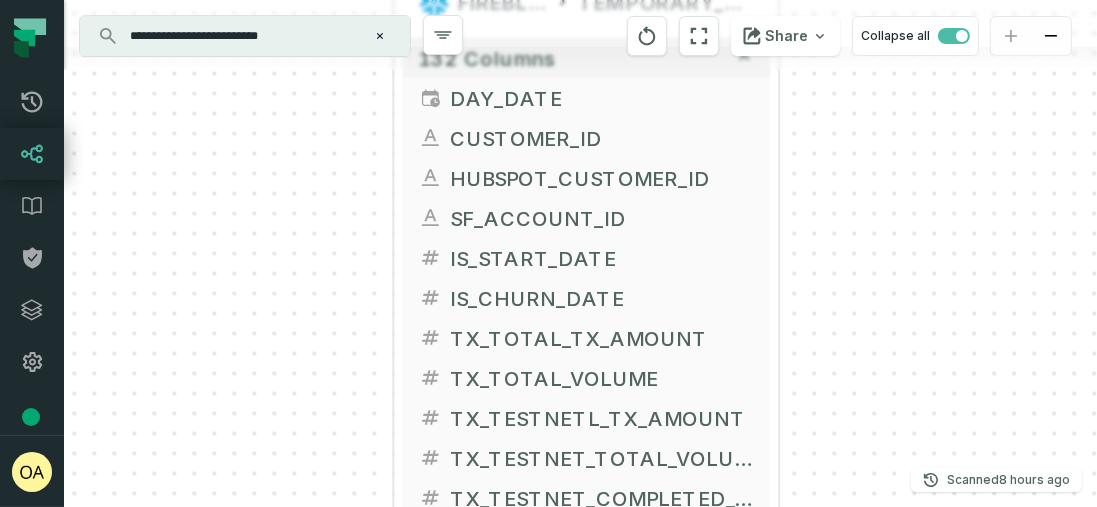 click on "**********" at bounding box center (243, 36) 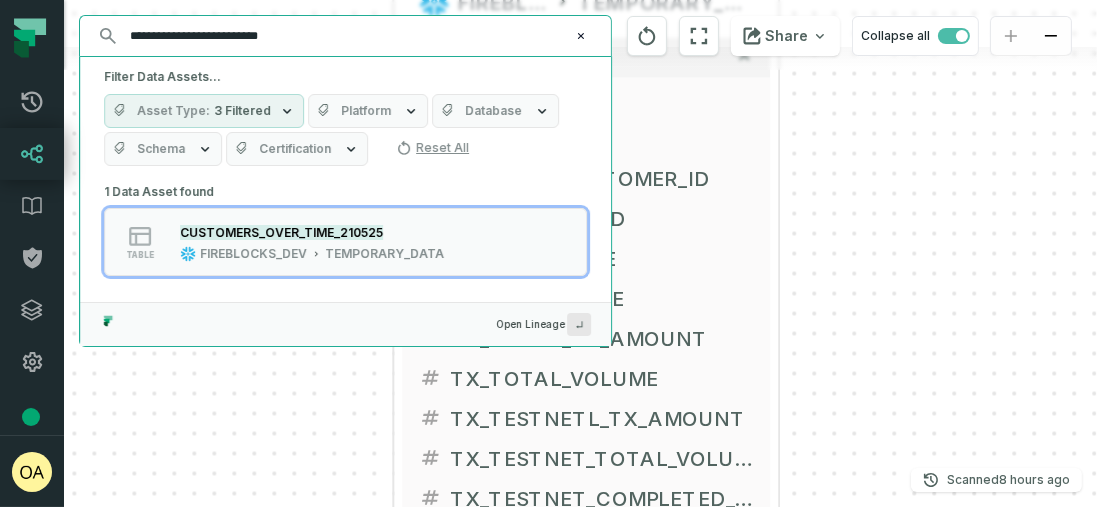 click on "**********" at bounding box center (343, 36) 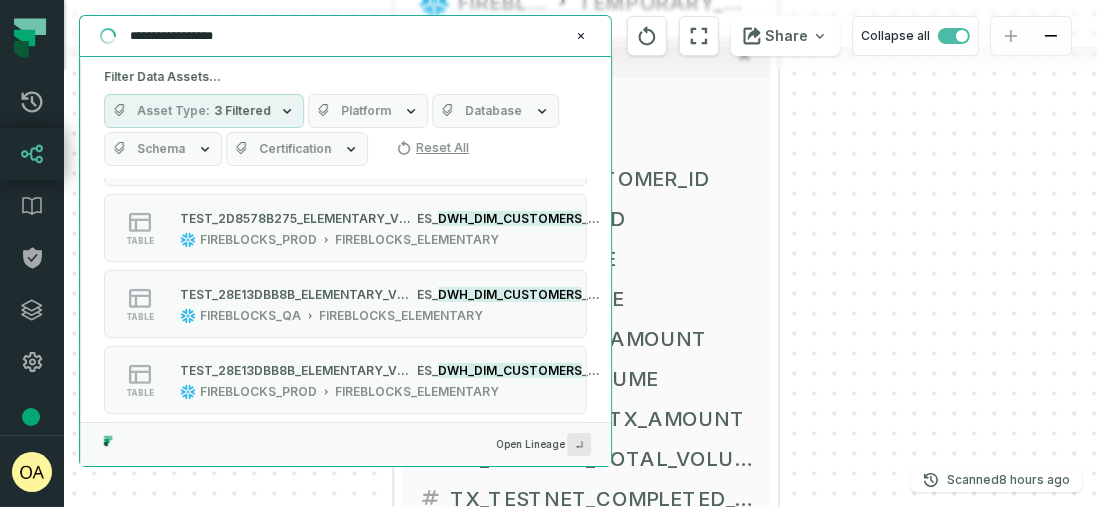 scroll, scrollTop: 115, scrollLeft: 0, axis: vertical 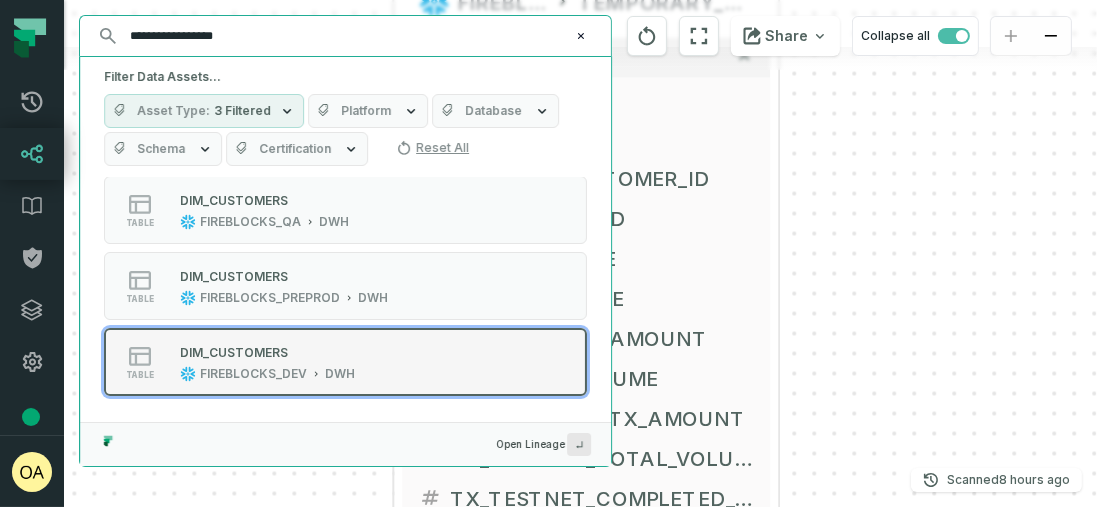 type on "**********" 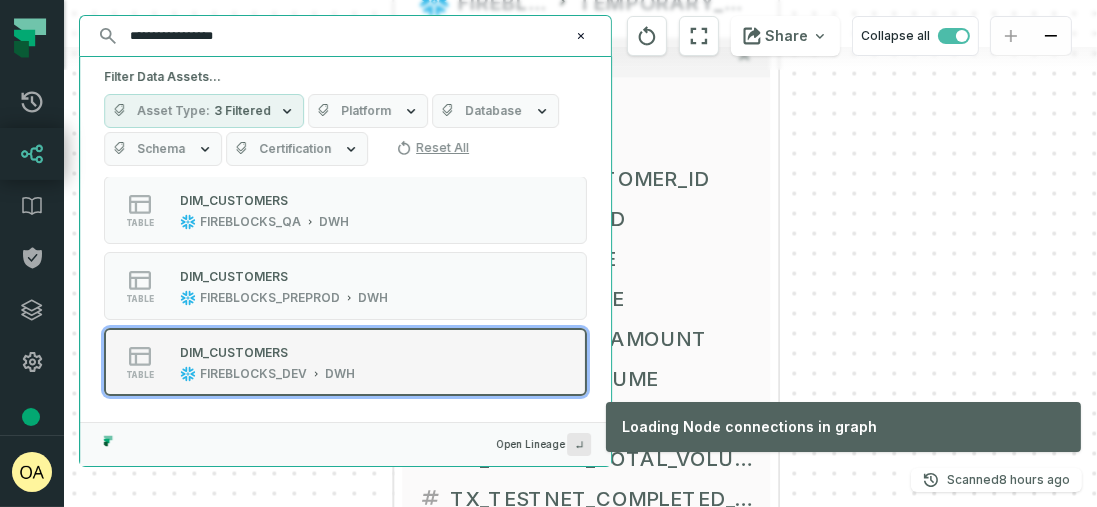 click on "table DIM_CUSTOMERS FIREBLOCKS_DEV DWH" at bounding box center (358, 362) 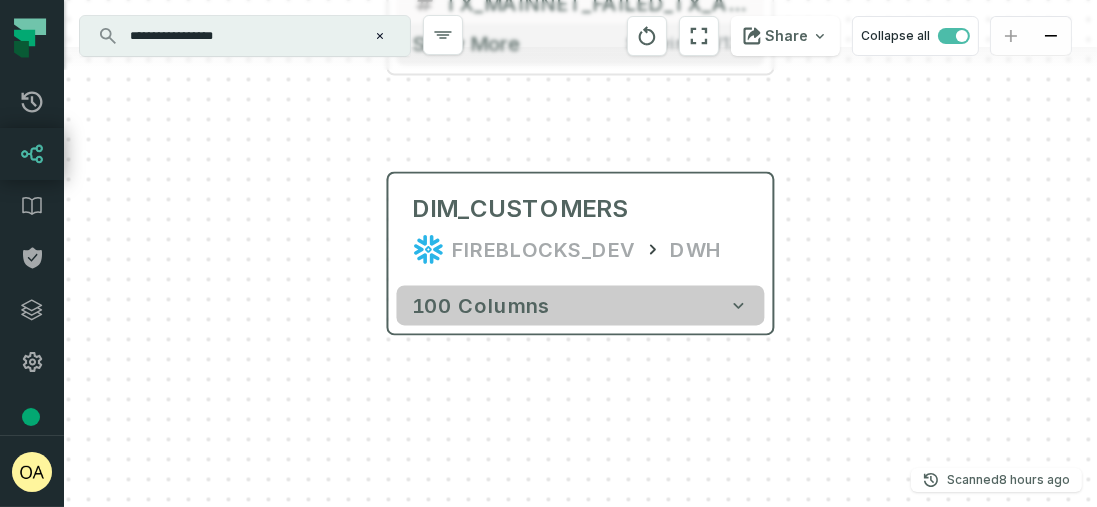 click on "100 columns" at bounding box center [581, 306] 